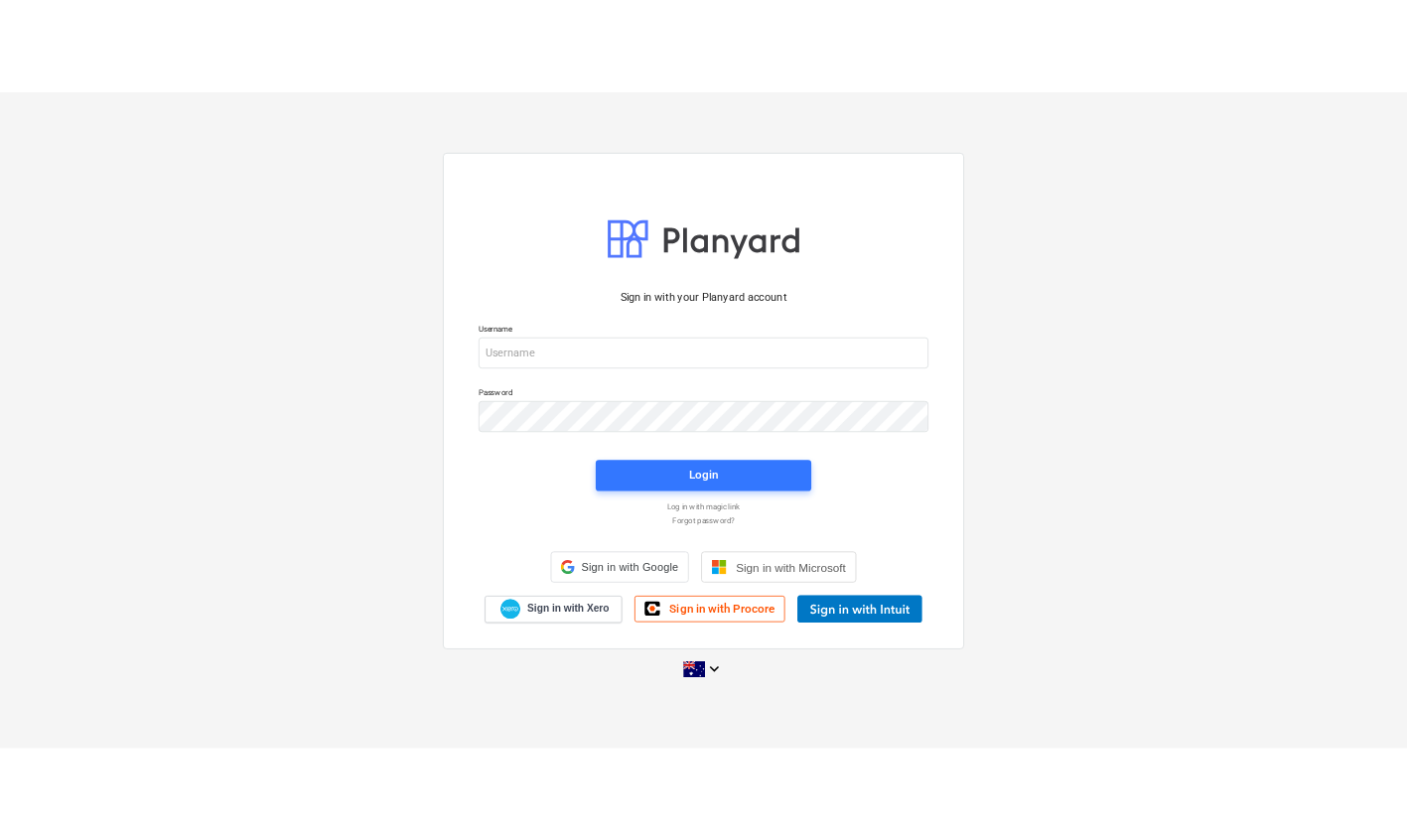scroll, scrollTop: 0, scrollLeft: 0, axis: both 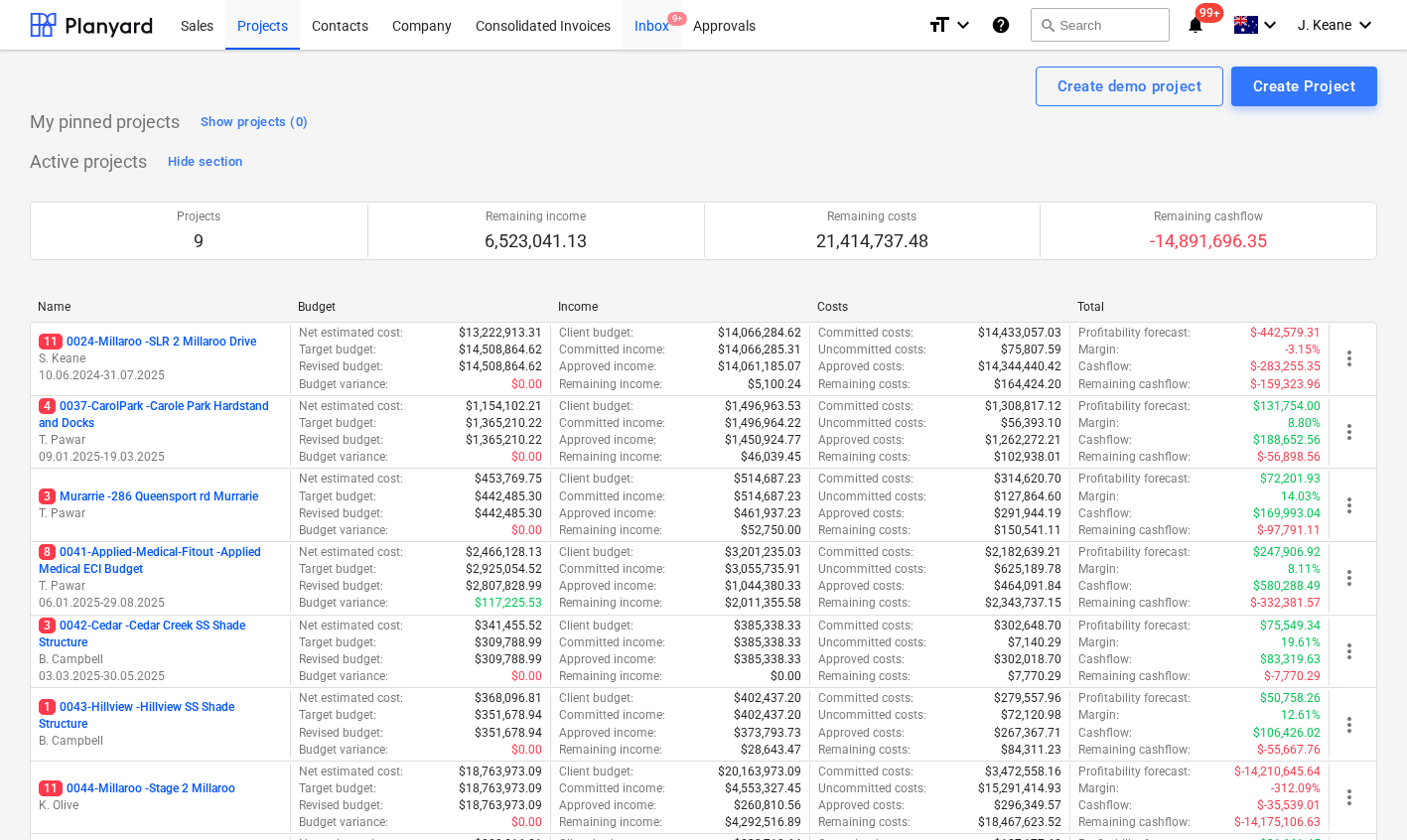 click on "Inbox 9+" at bounding box center [651, 24] 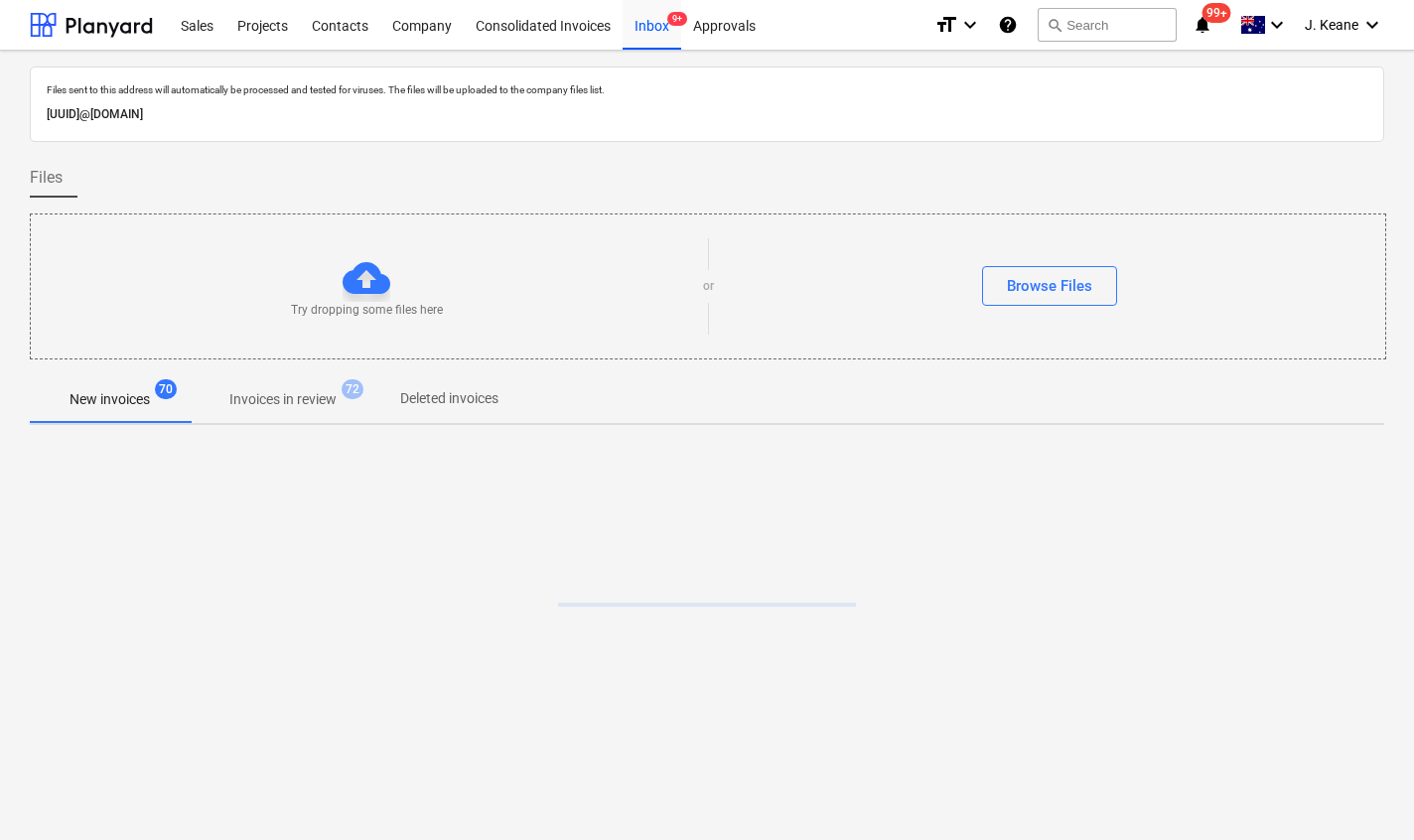 click on "Invoices in review 72" at bounding box center (283, 399) 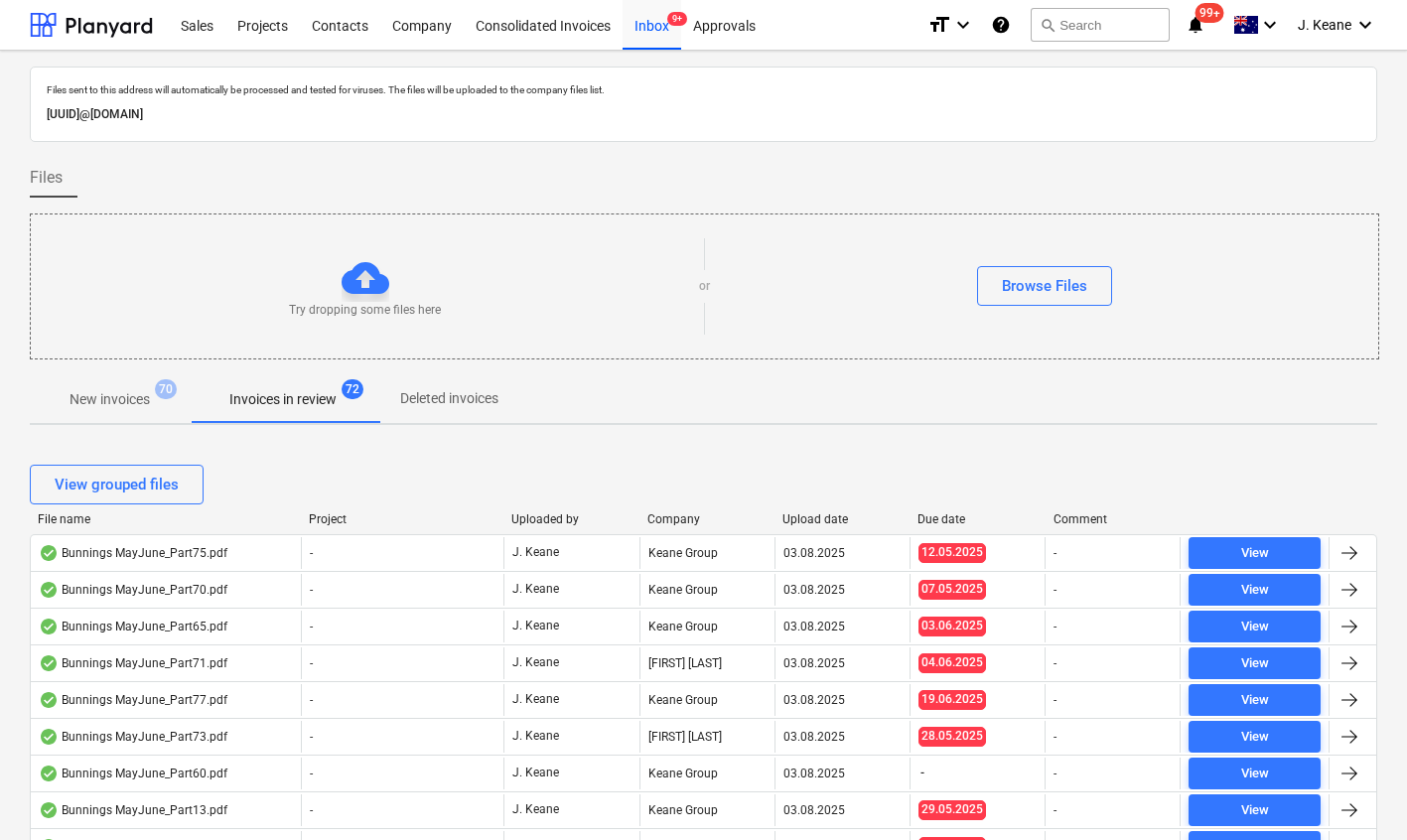 click on "Due date" at bounding box center [977, 519] 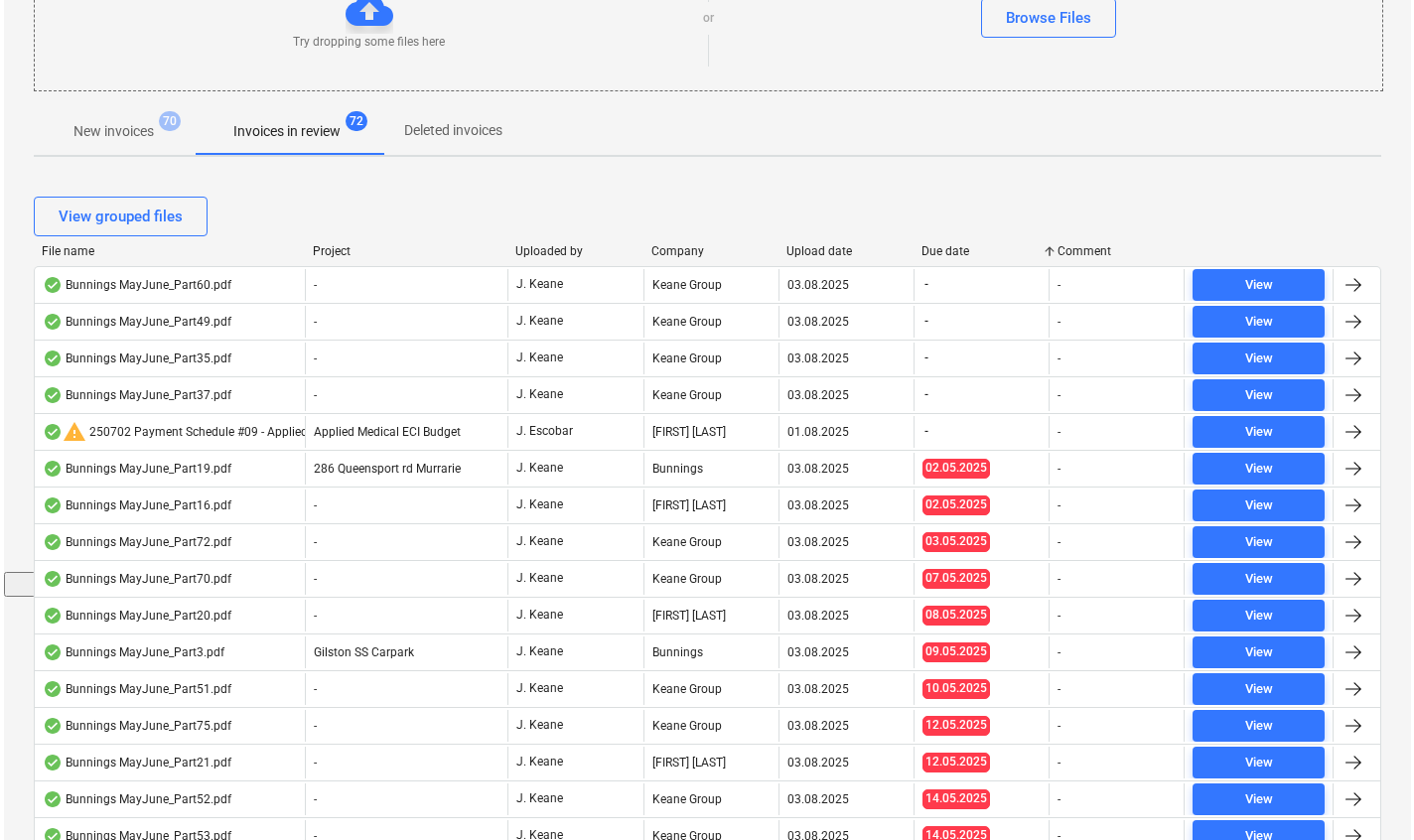scroll, scrollTop: 0, scrollLeft: 0, axis: both 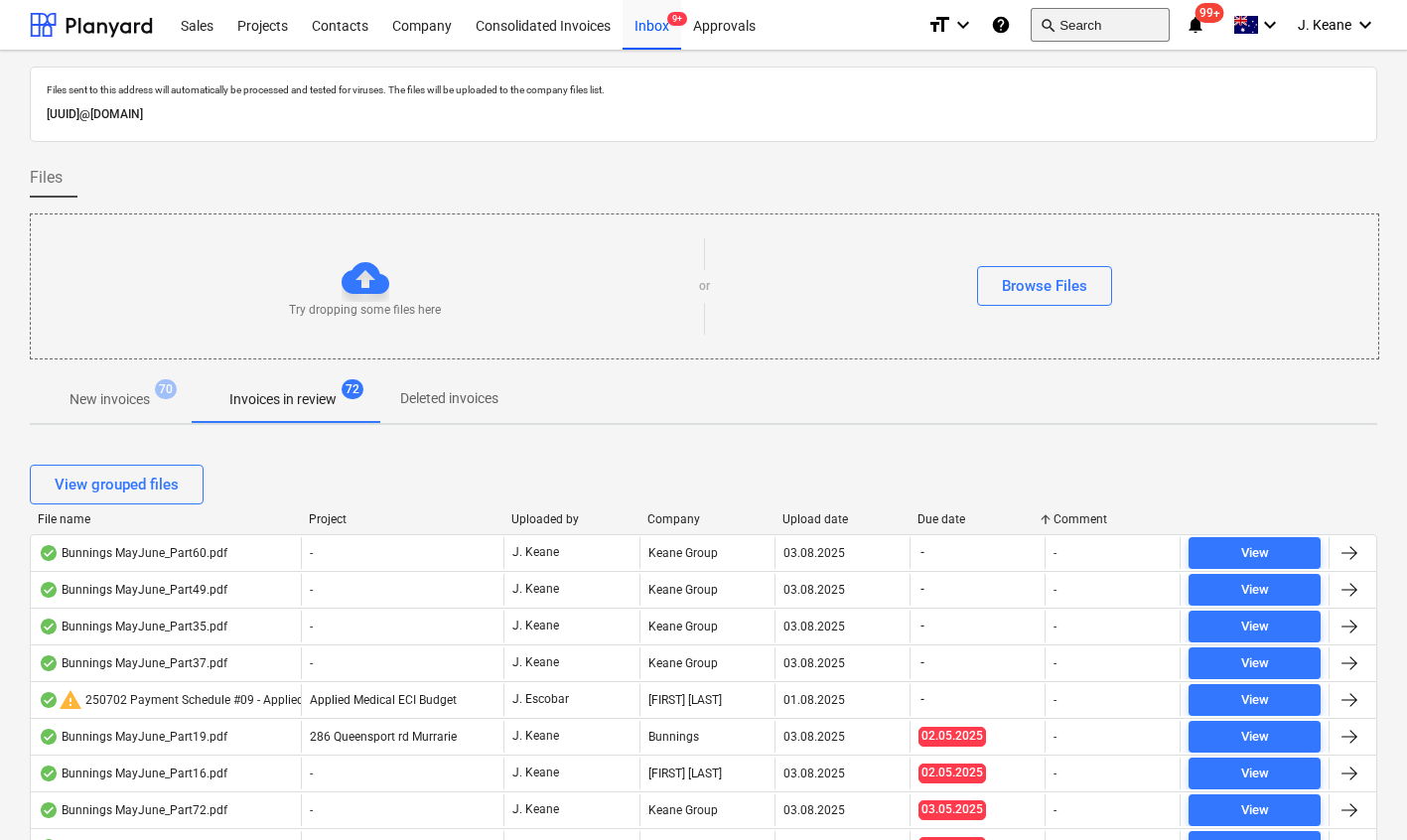 click on "search Search" at bounding box center [1100, 25] 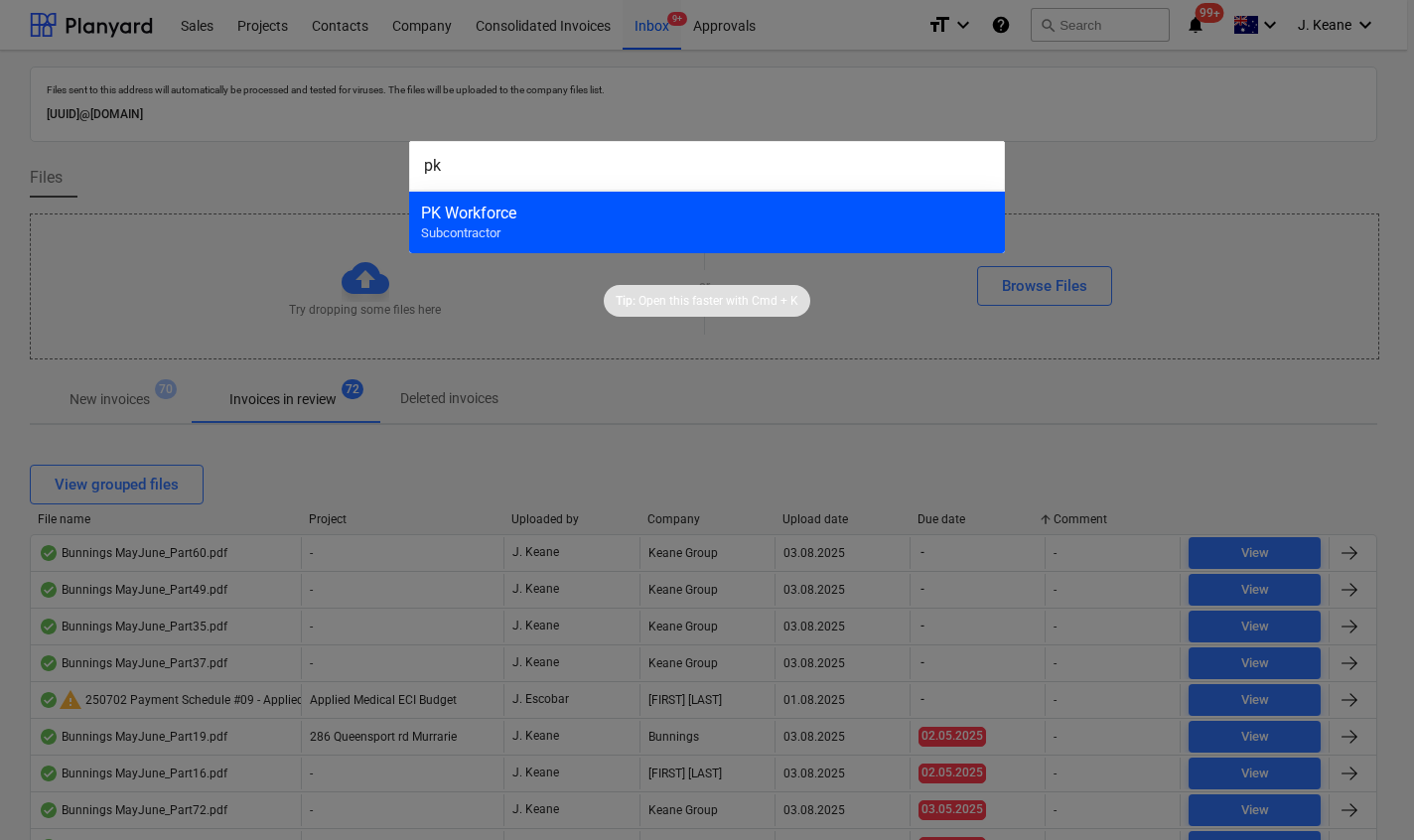 type on "pk" 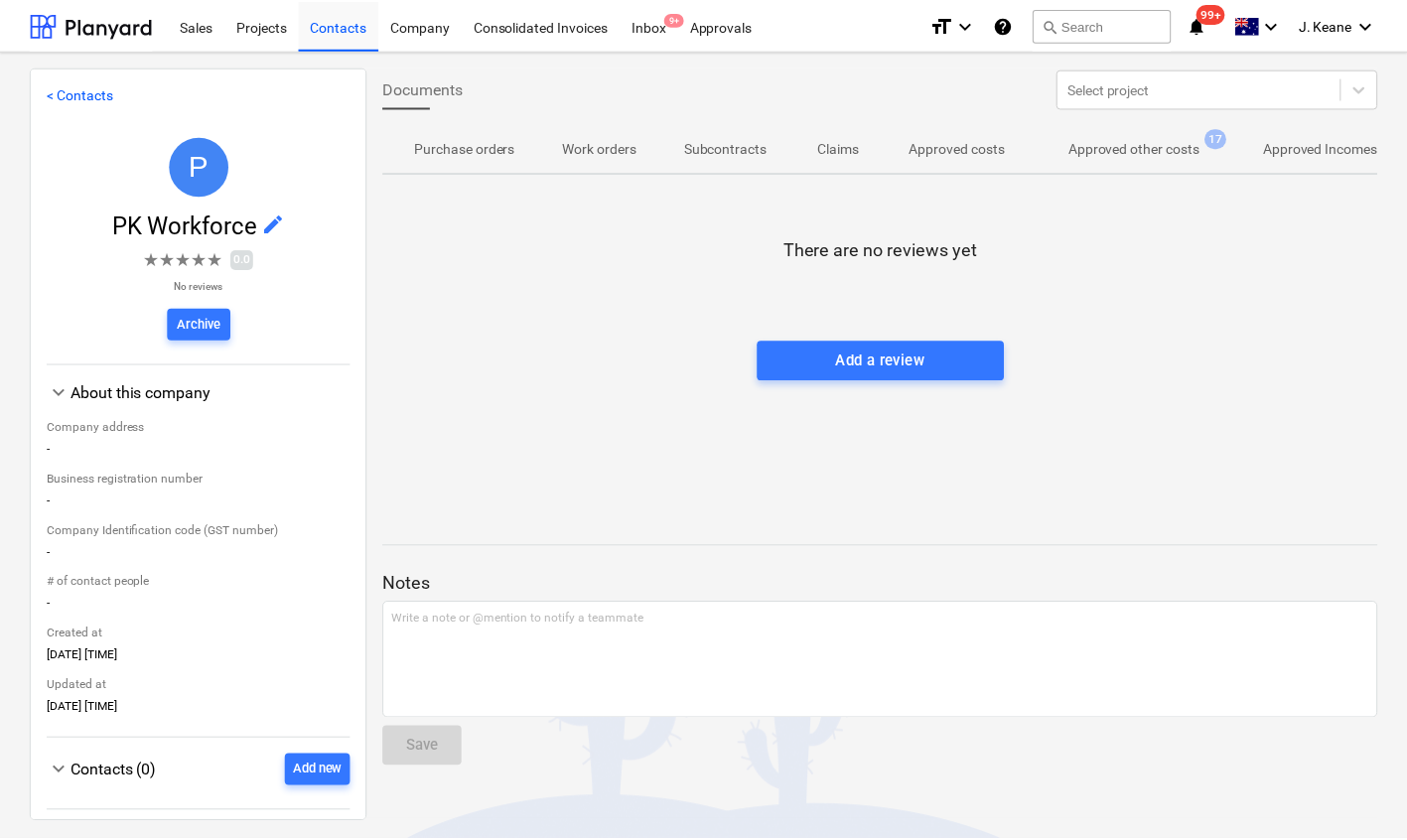 scroll, scrollTop: 0, scrollLeft: 250, axis: horizontal 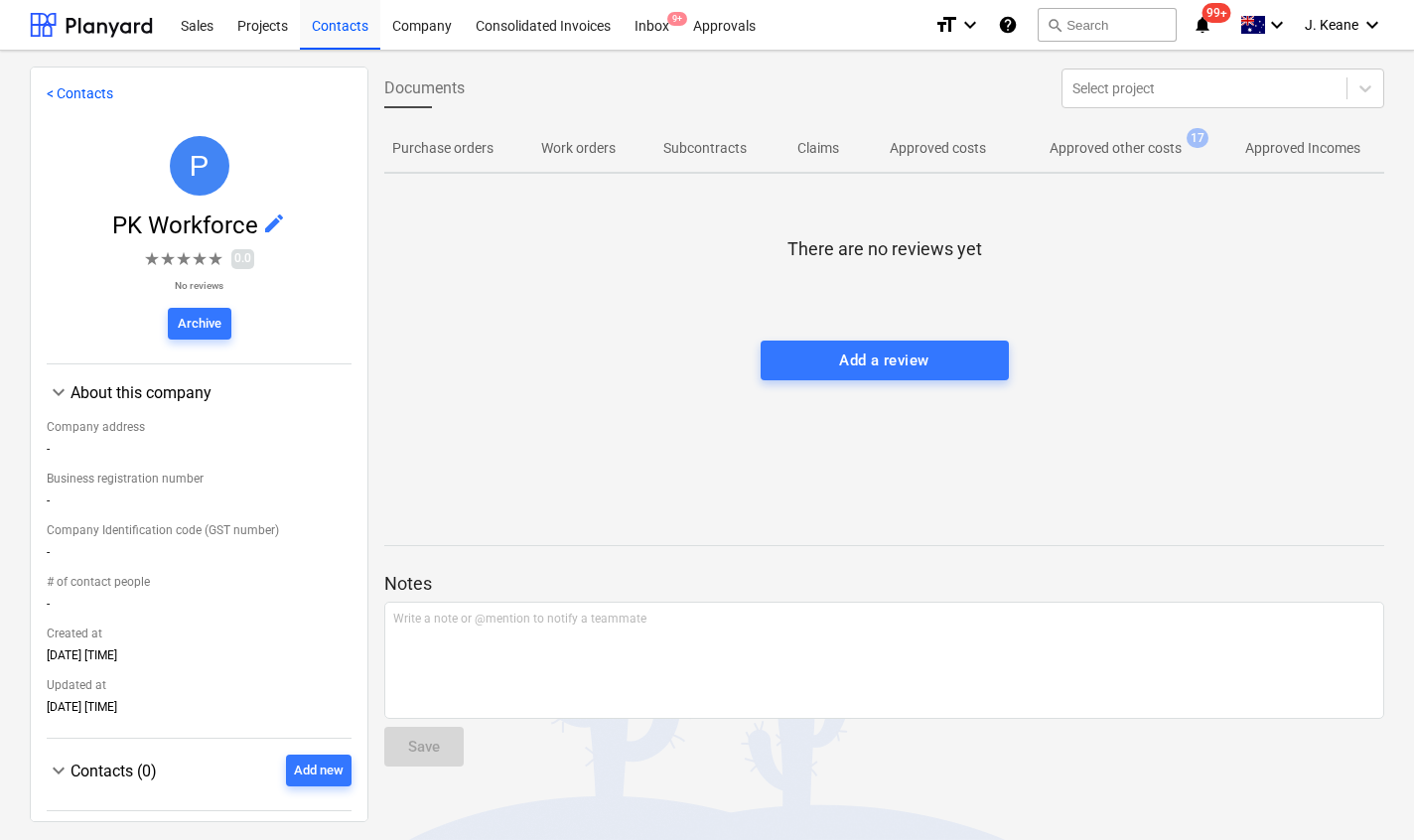 click on "Approved other costs" at bounding box center [1115, 148] 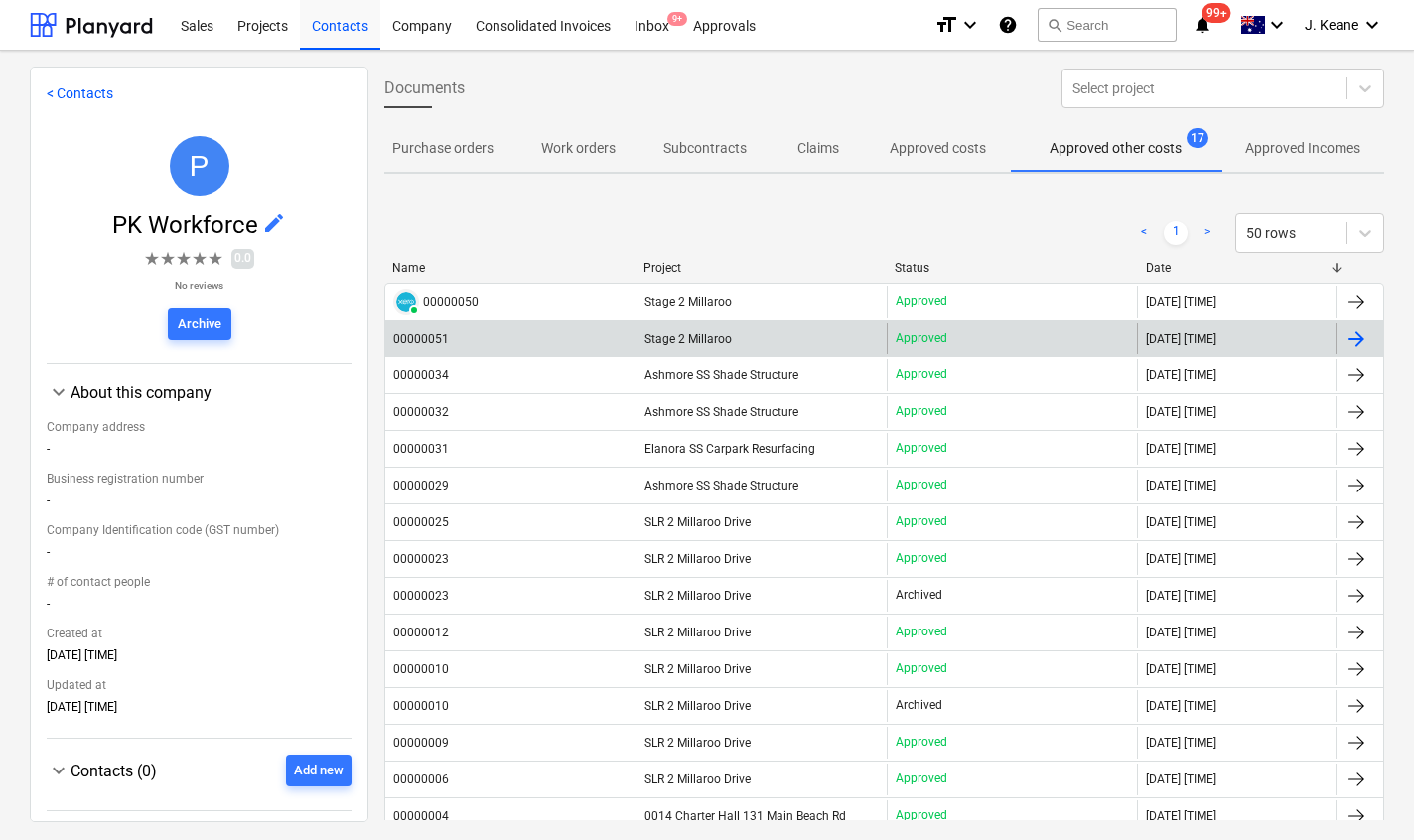 click on "00000051" at bounding box center (421, 339) 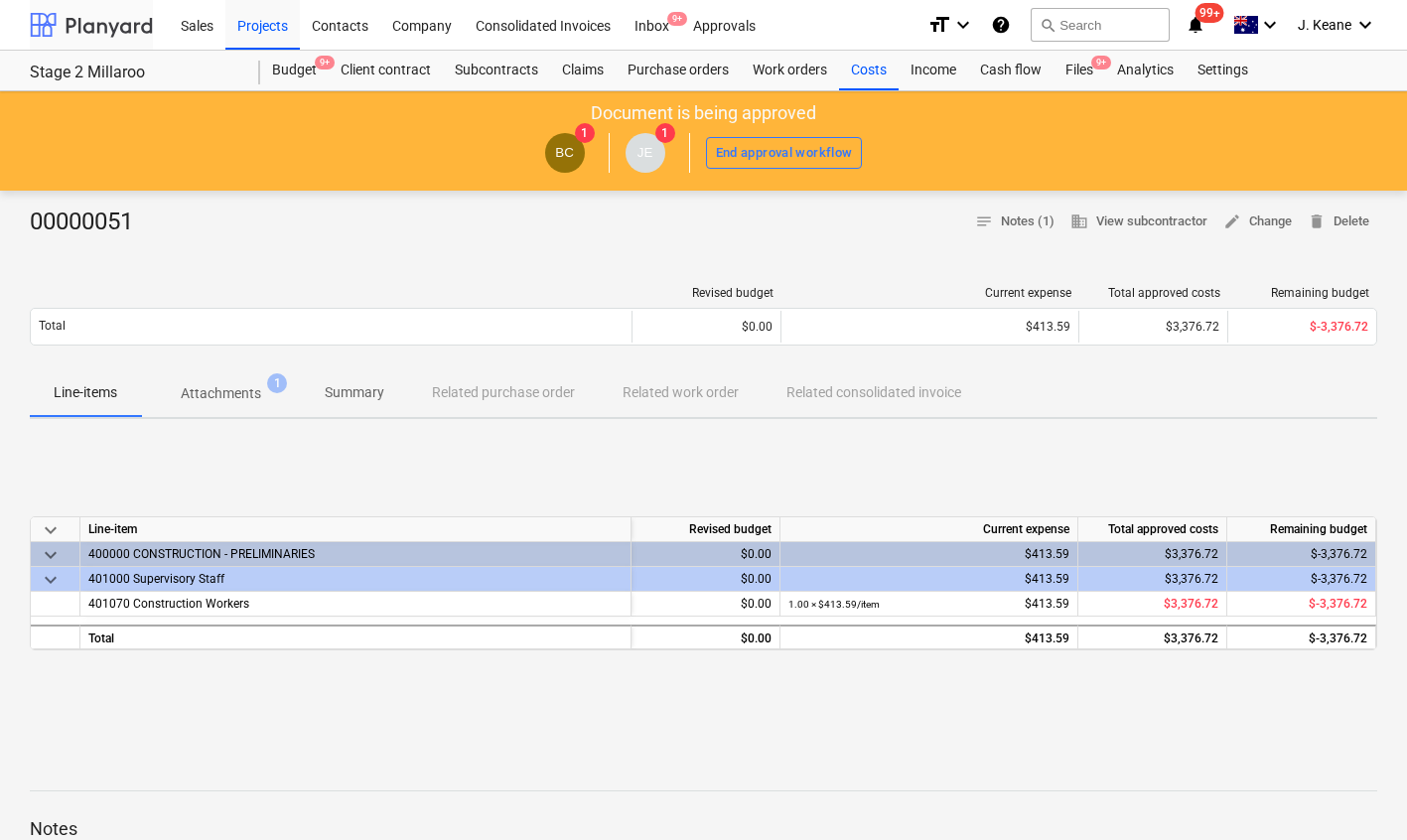 click at bounding box center (91, 25) 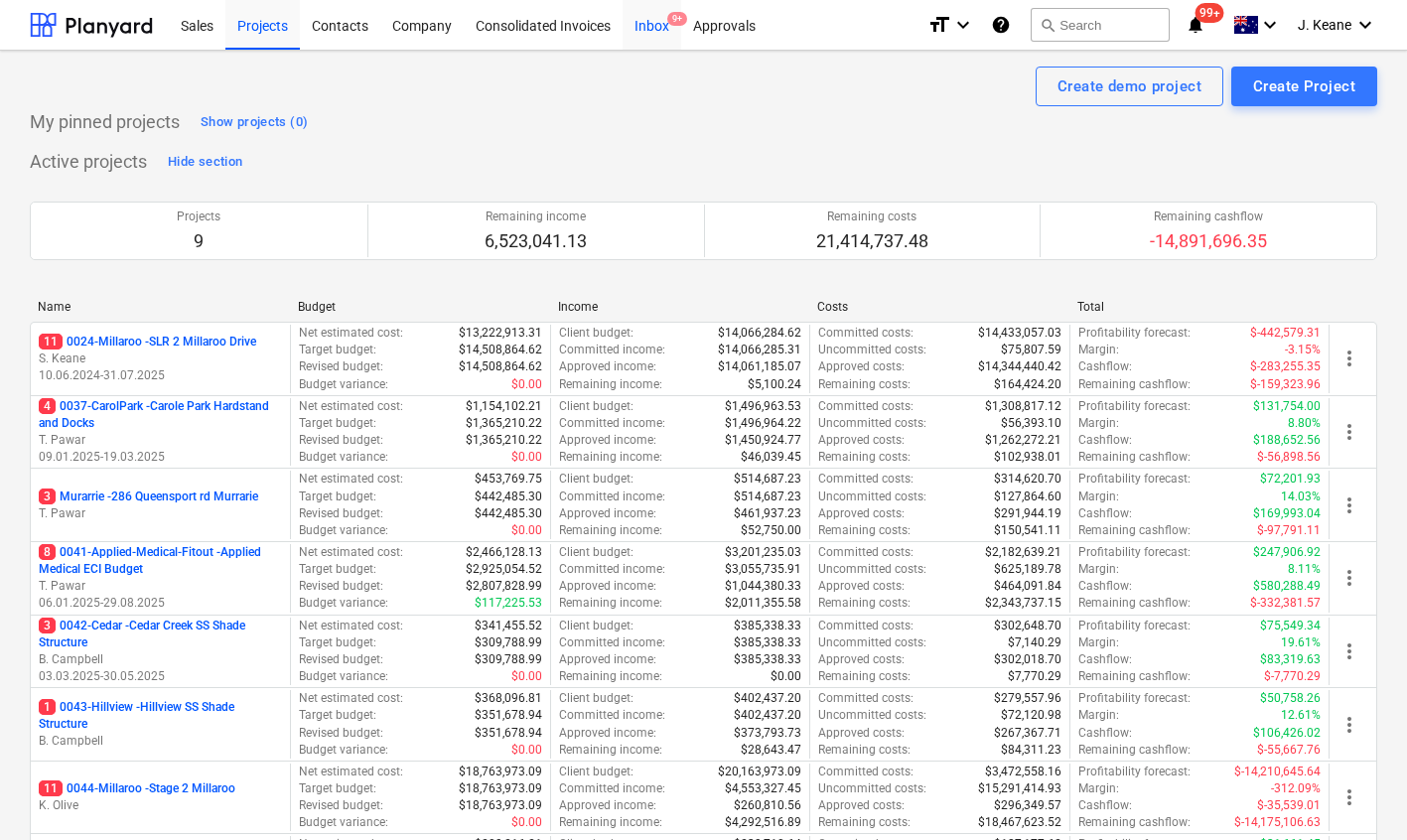 click on "Inbox 9+" at bounding box center (651, 24) 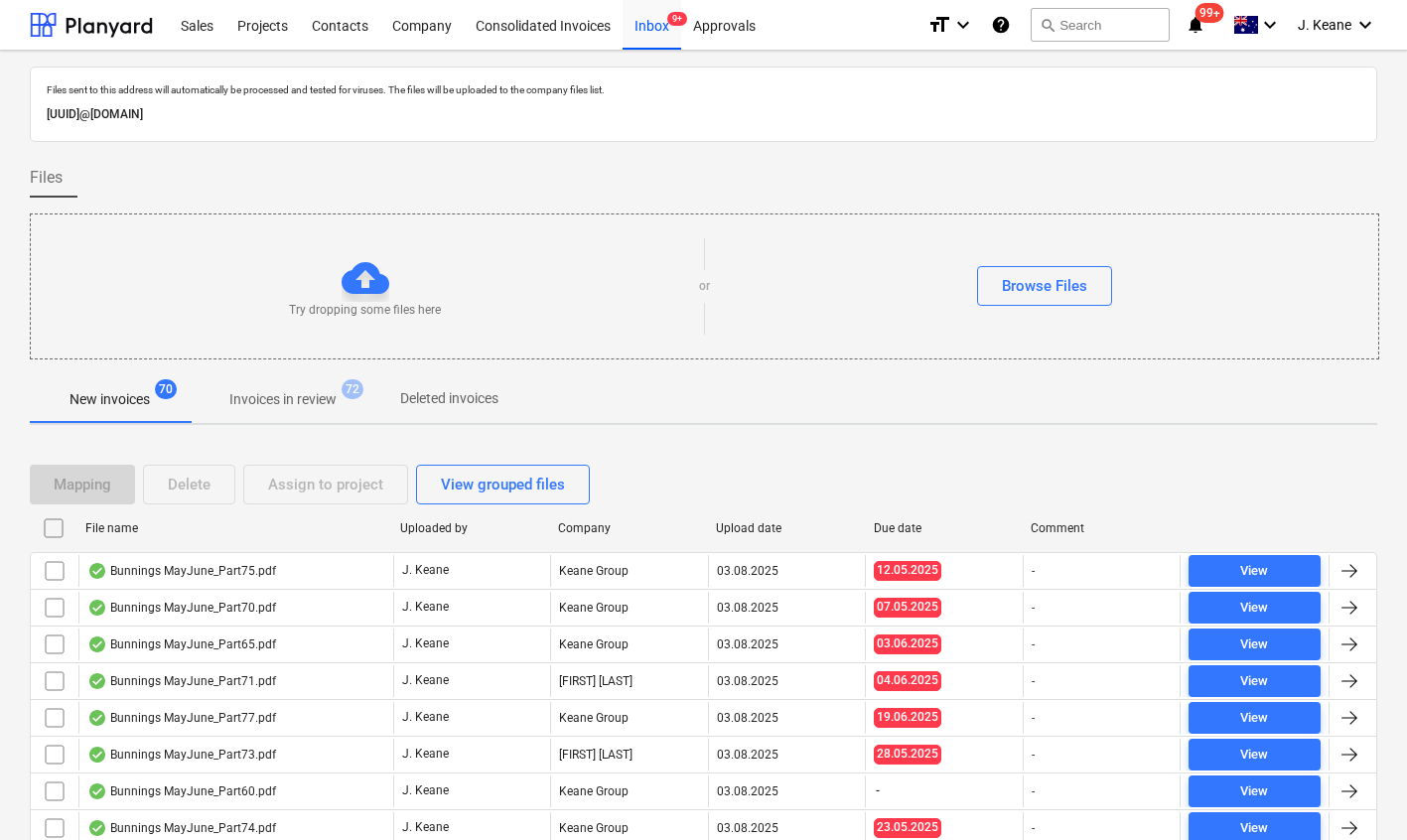 click on "Due date" at bounding box center [944, 528] 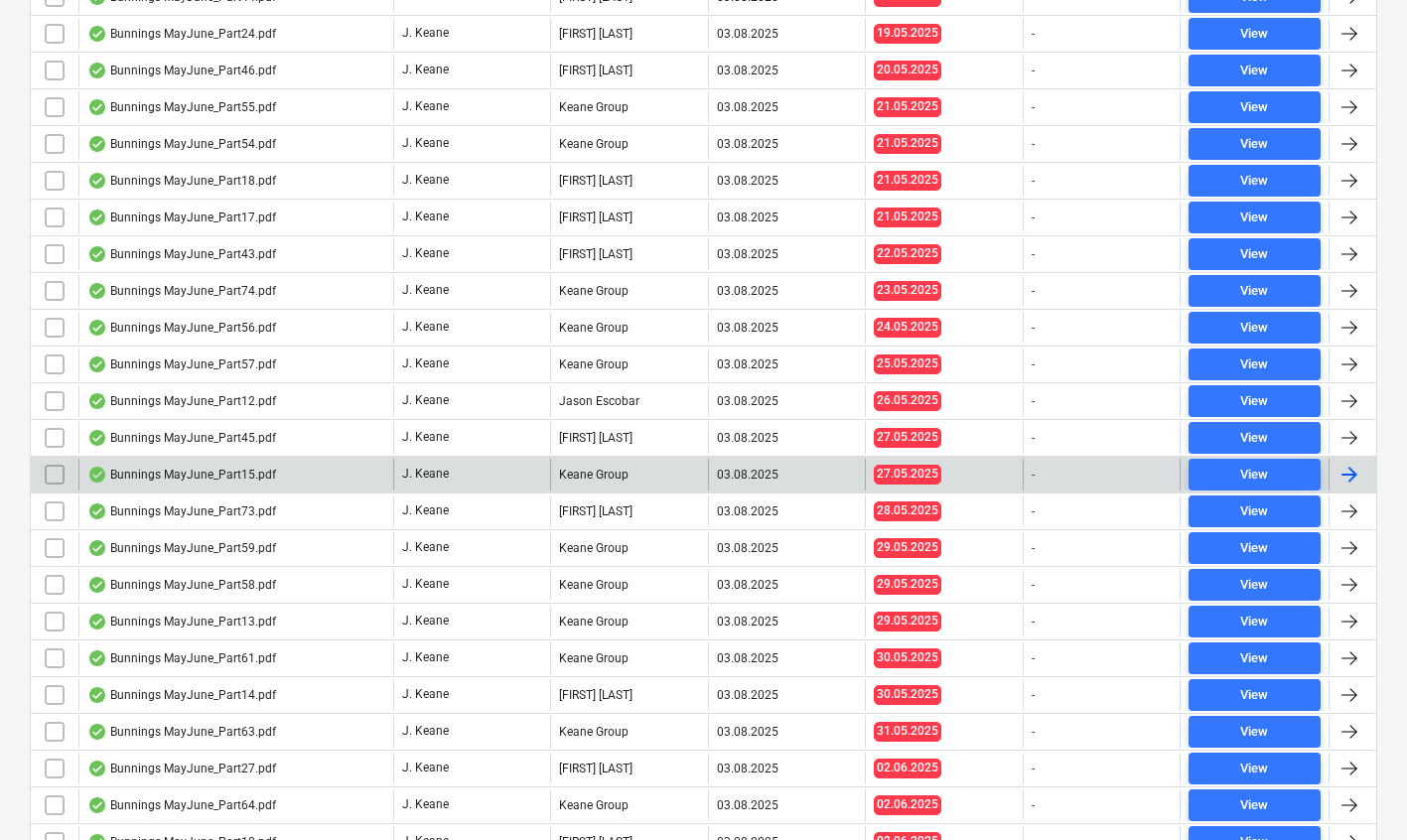 scroll, scrollTop: 0, scrollLeft: 0, axis: both 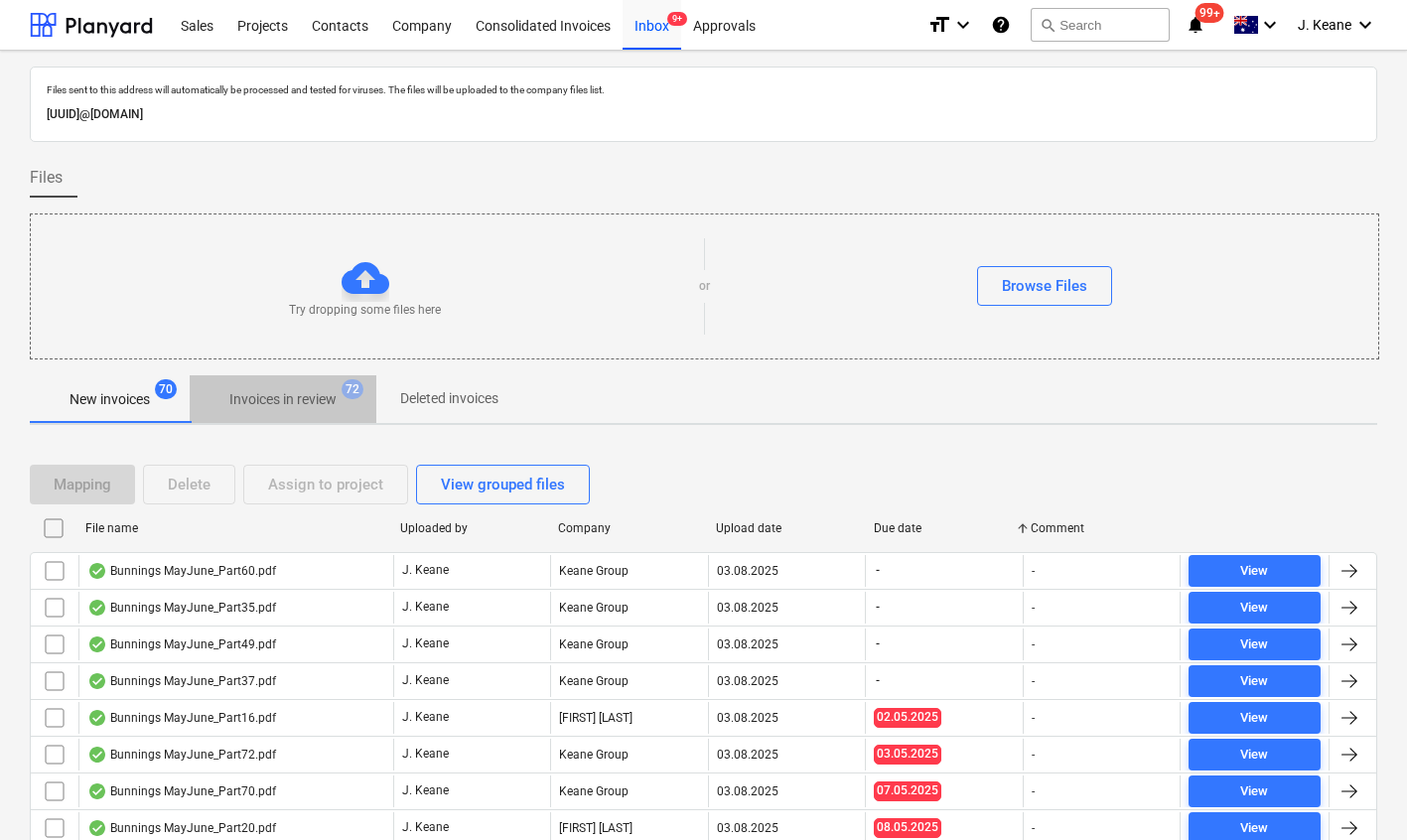 click on "Invoices in review" at bounding box center (283, 399) 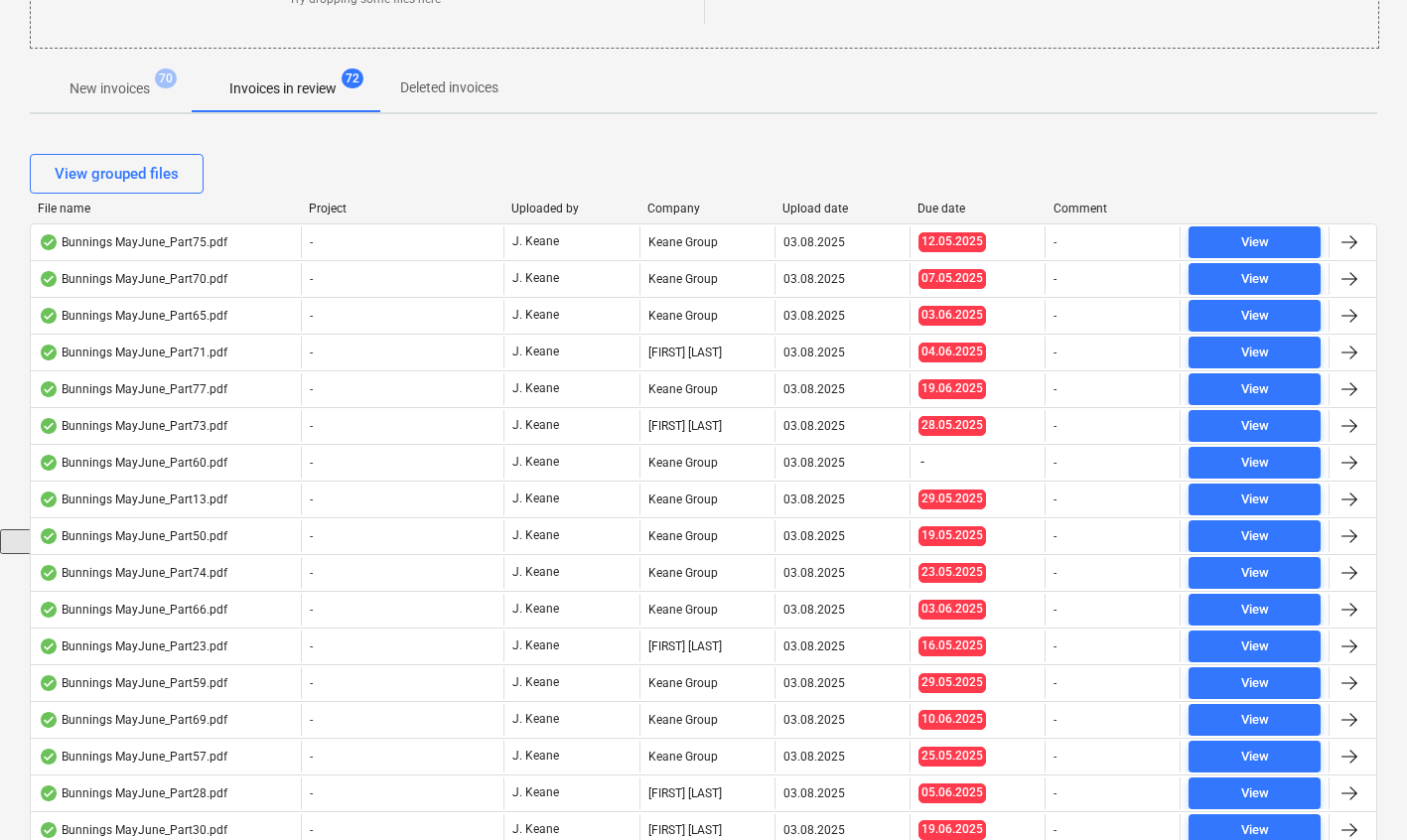 scroll, scrollTop: 0, scrollLeft: 0, axis: both 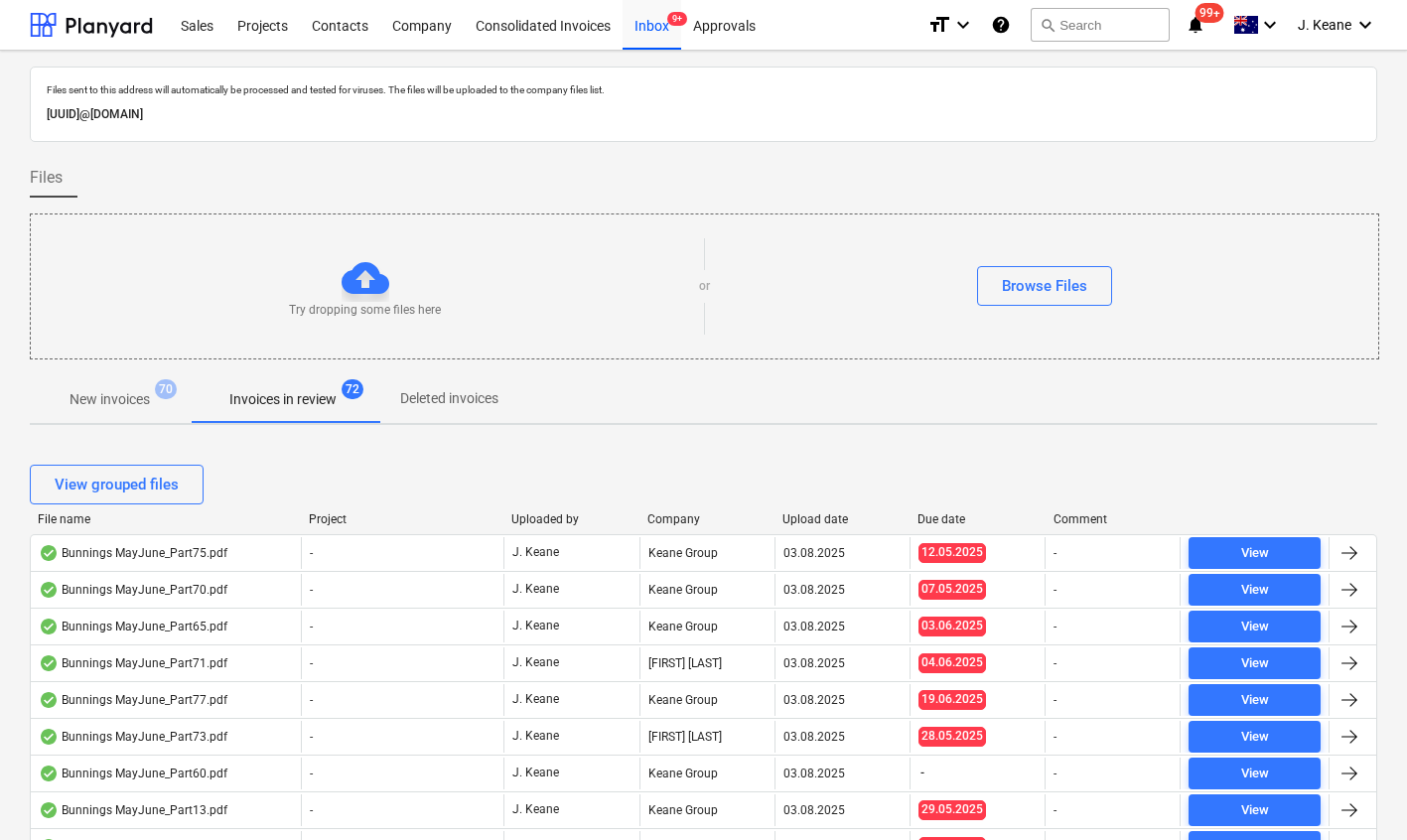 click on "Due date" at bounding box center [977, 519] 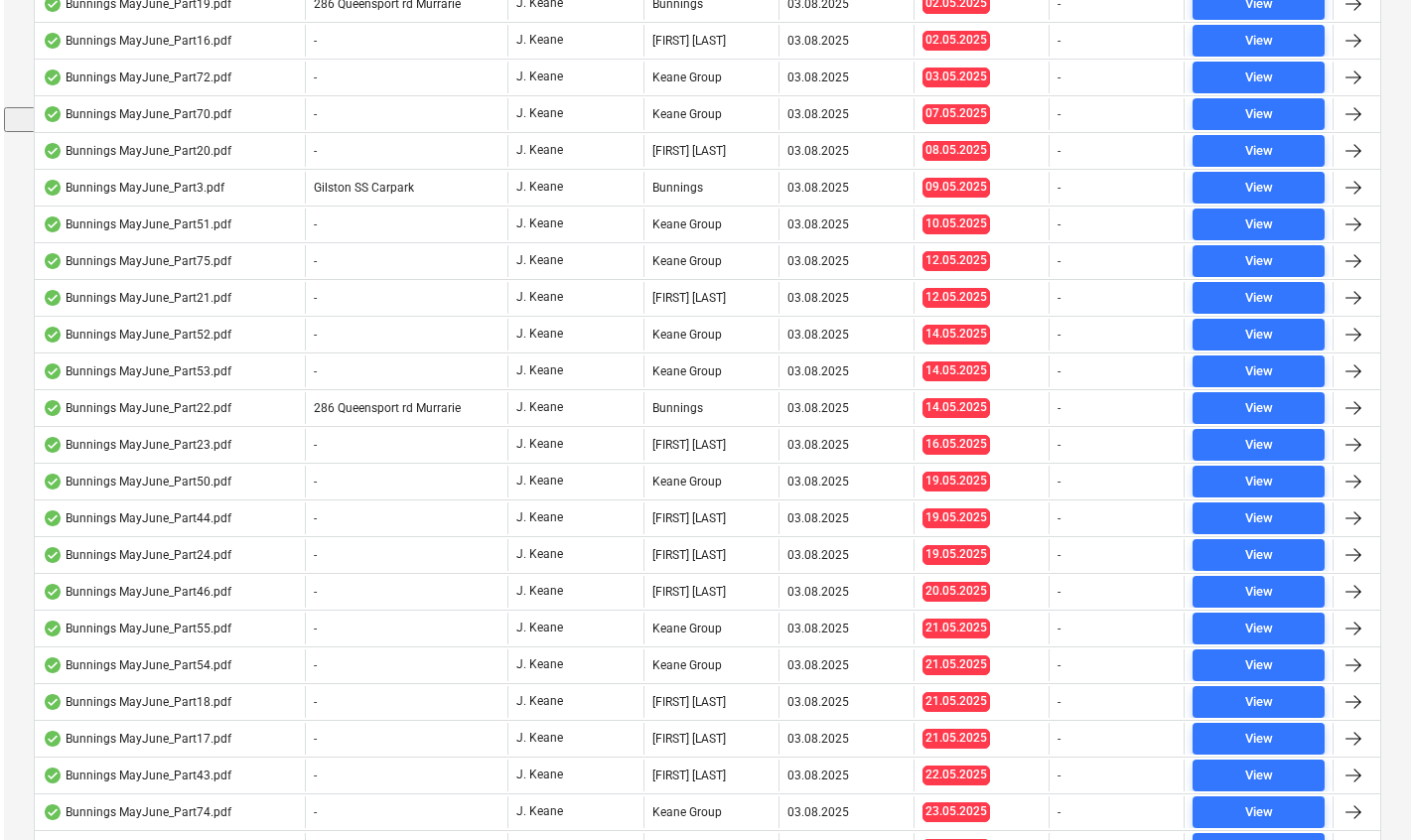 scroll, scrollTop: 0, scrollLeft: 0, axis: both 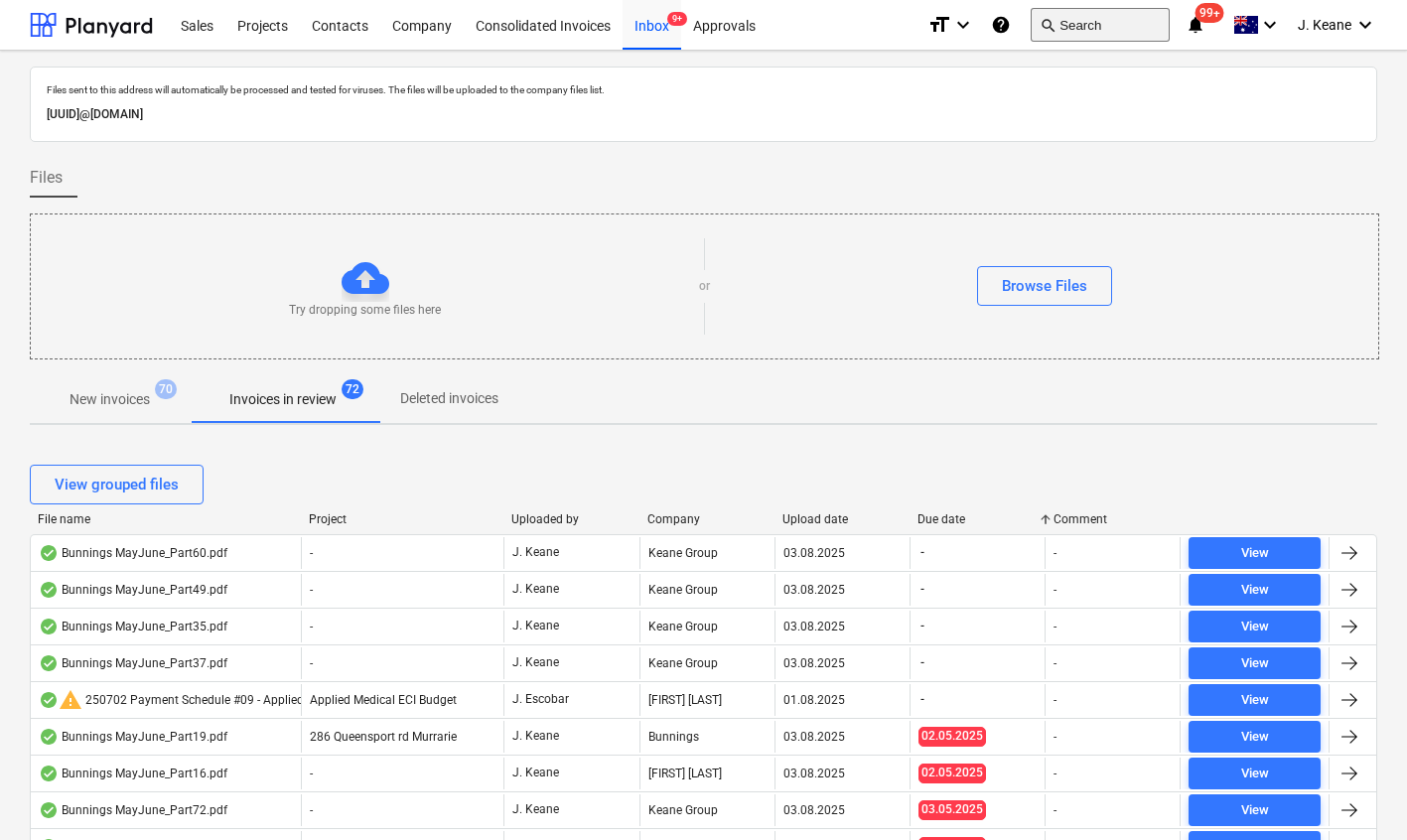 click on "search Search" at bounding box center (1100, 25) 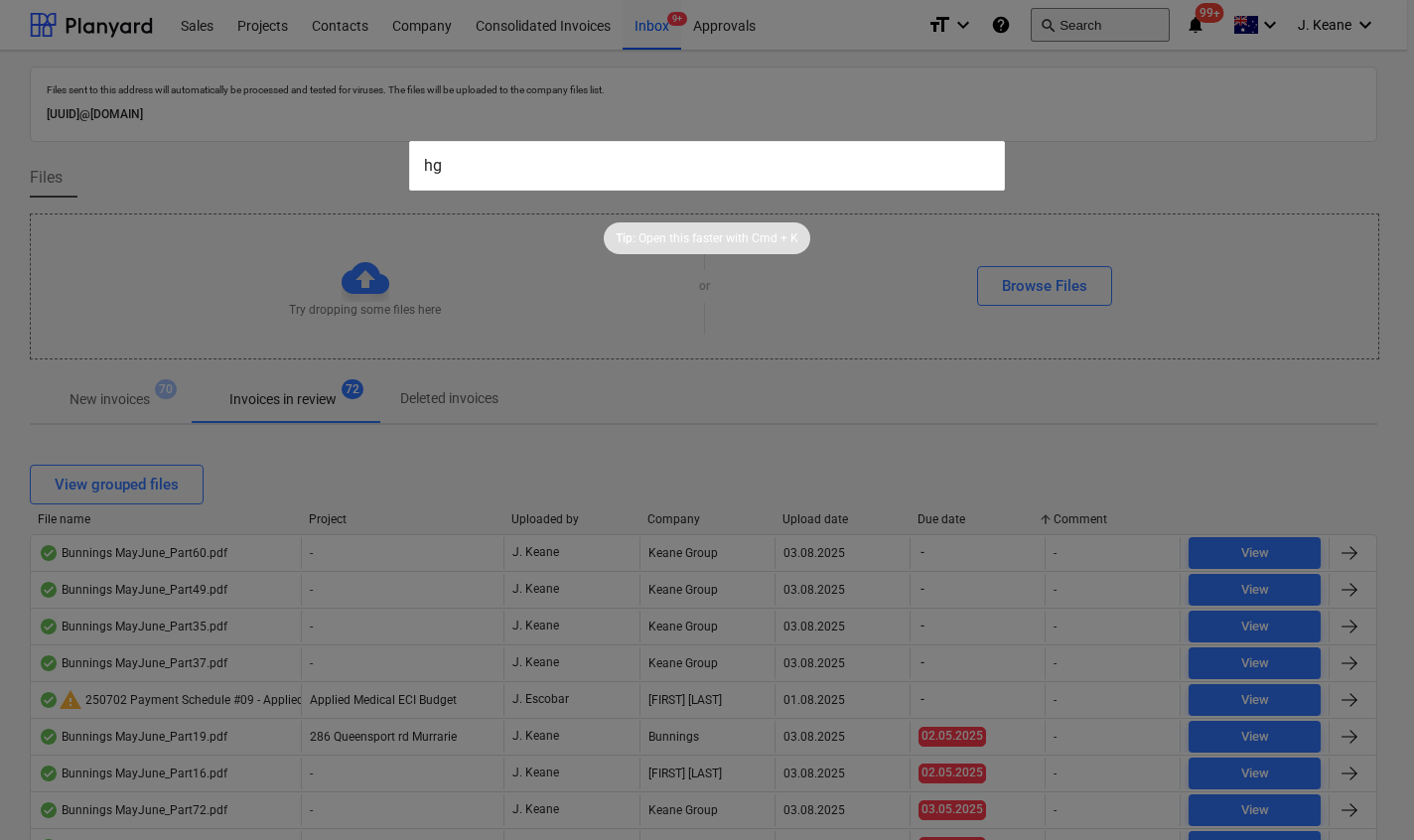 type on "h" 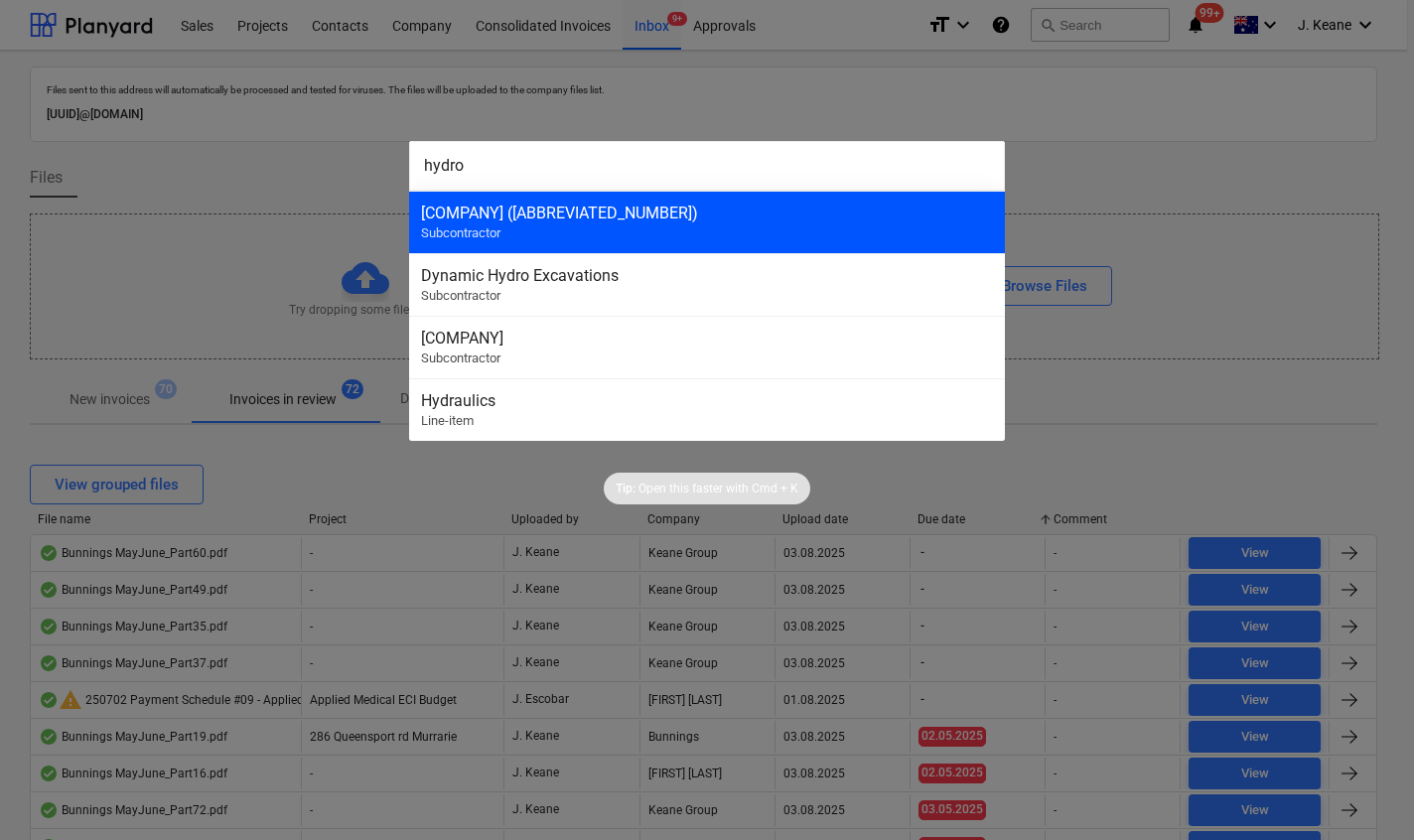 type on "hydro" 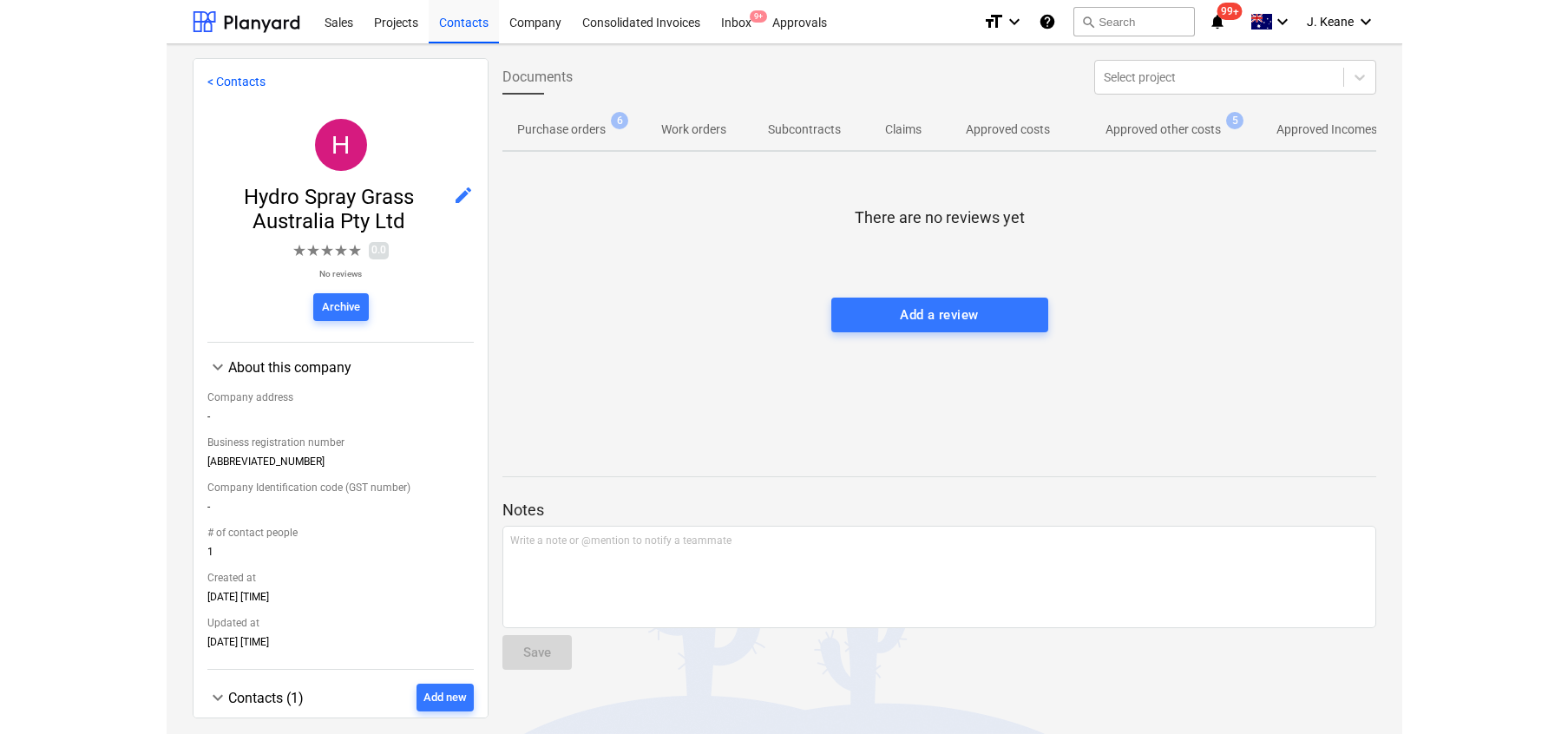 scroll, scrollTop: 0, scrollLeft: 246, axis: horizontal 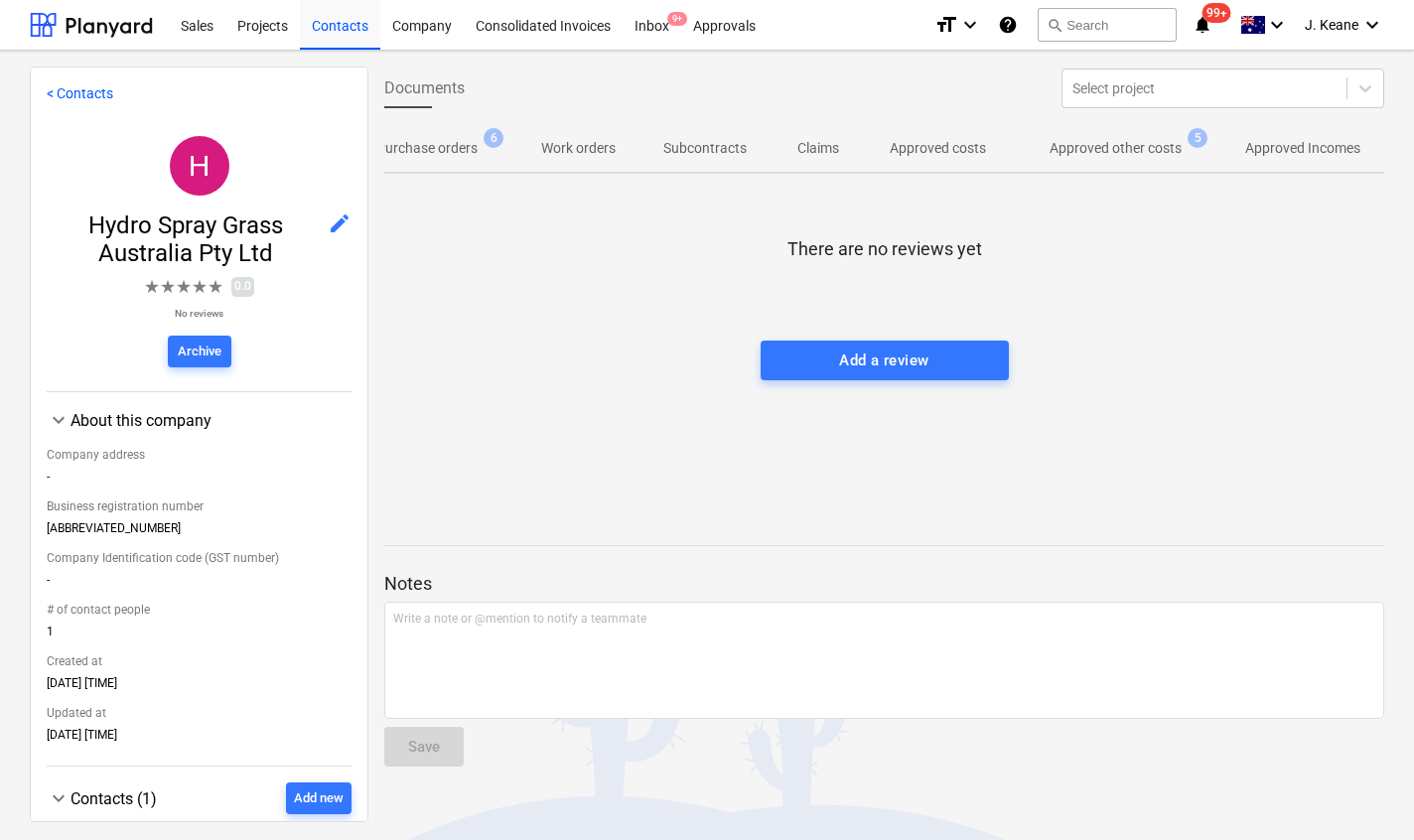 click on "Approved other costs" at bounding box center [1115, 148] 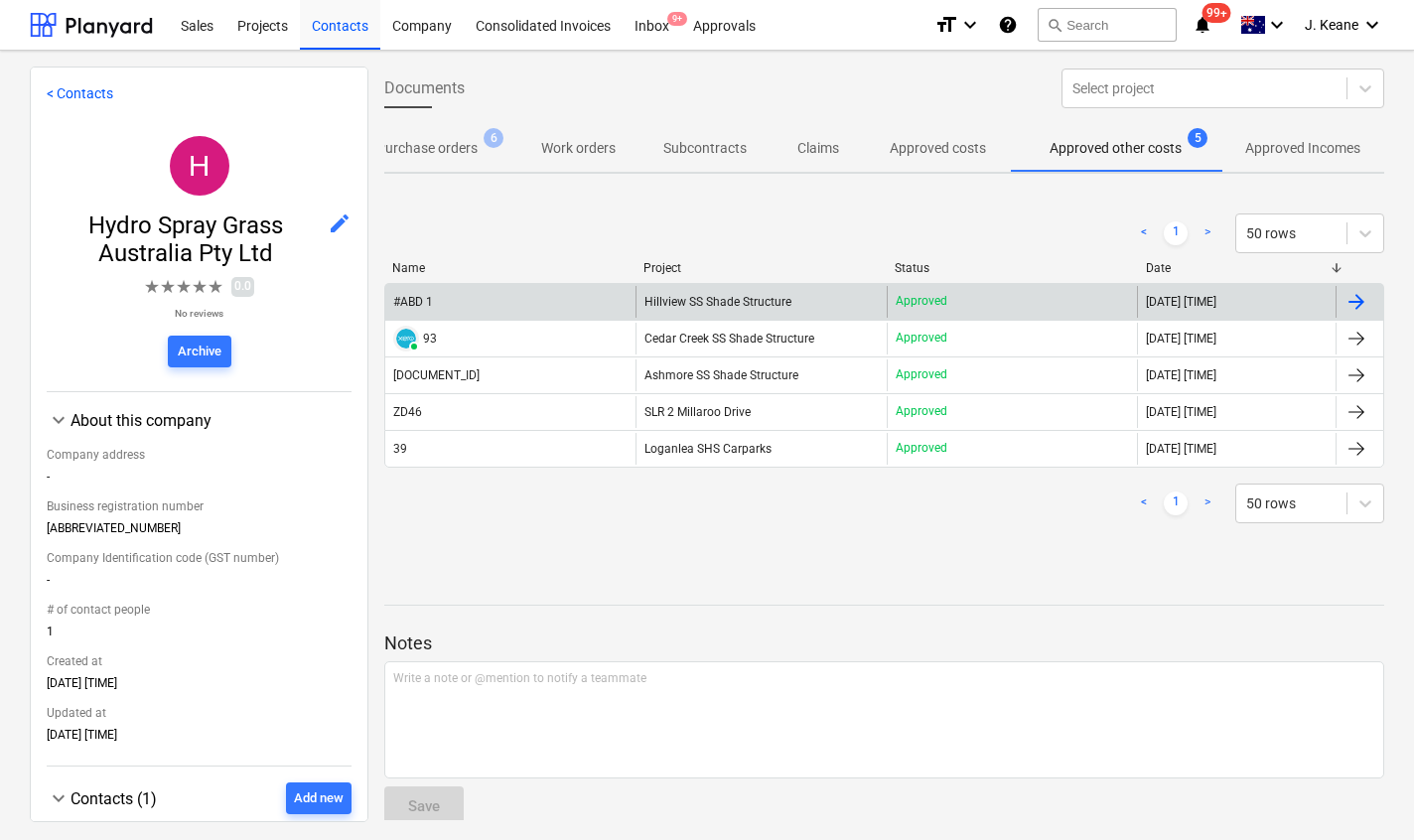 click on "#ABD 1" at bounding box center [415, 302] 